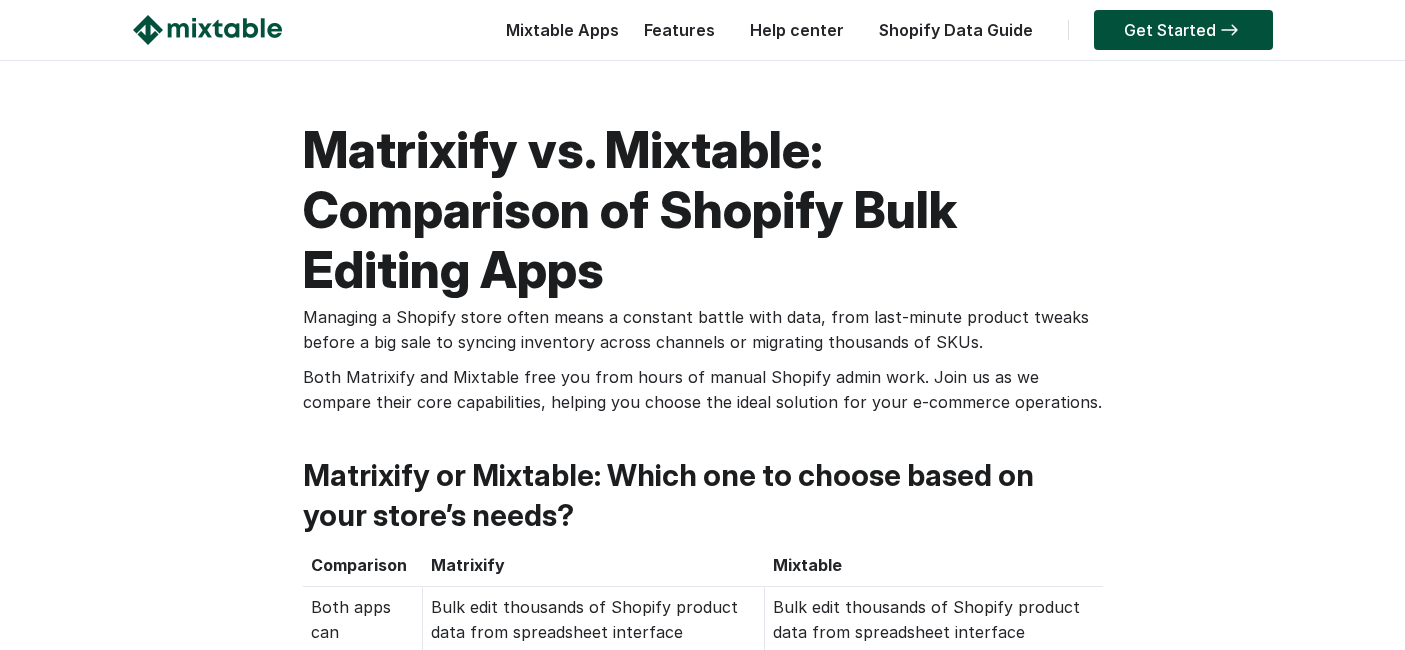 scroll, scrollTop: 2457, scrollLeft: 0, axis: vertical 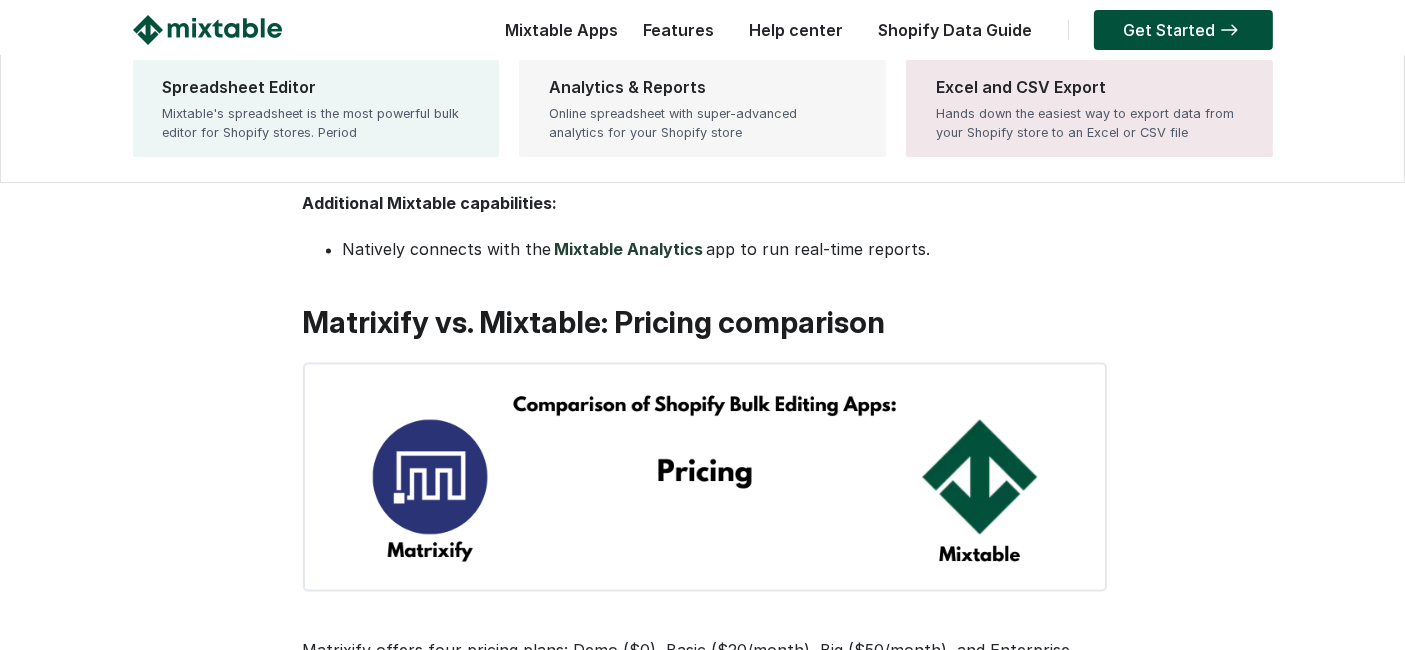 click on "Analytics & Reports   Online spreadsheet with super-advanced analytics for your Shopify store" at bounding box center [702, 108] 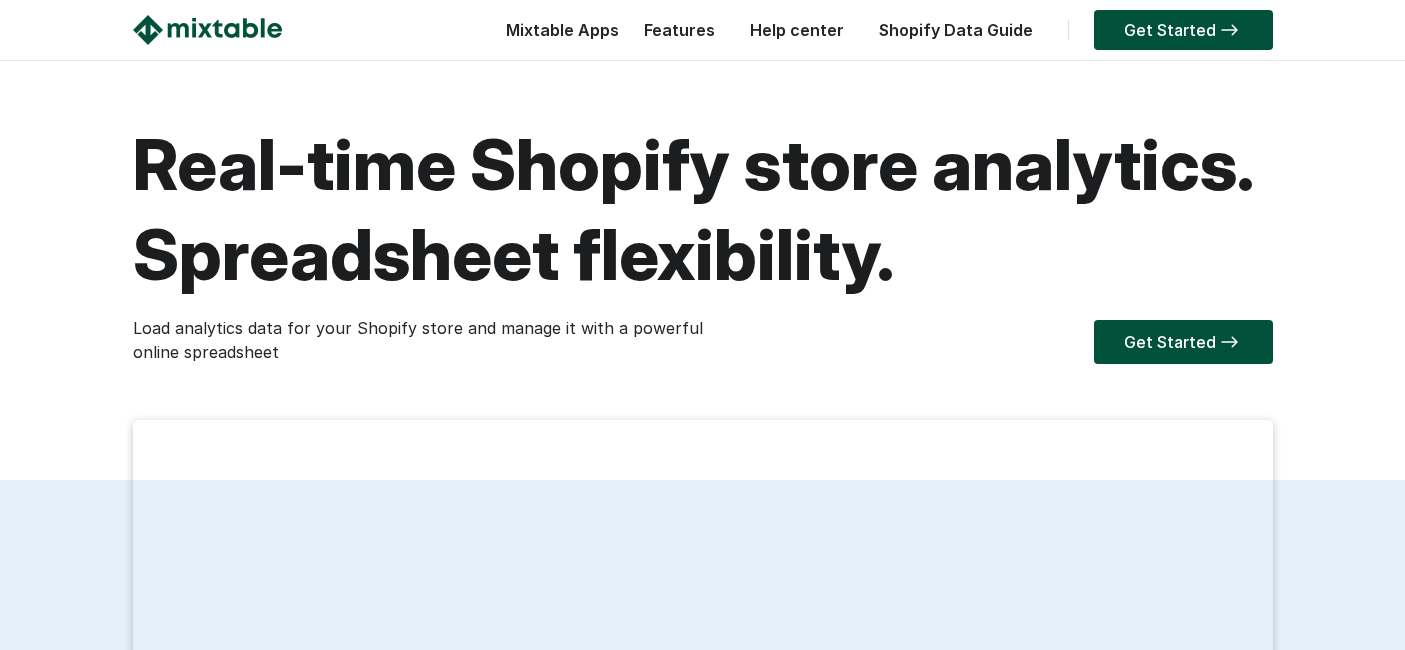 scroll, scrollTop: 0, scrollLeft: 0, axis: both 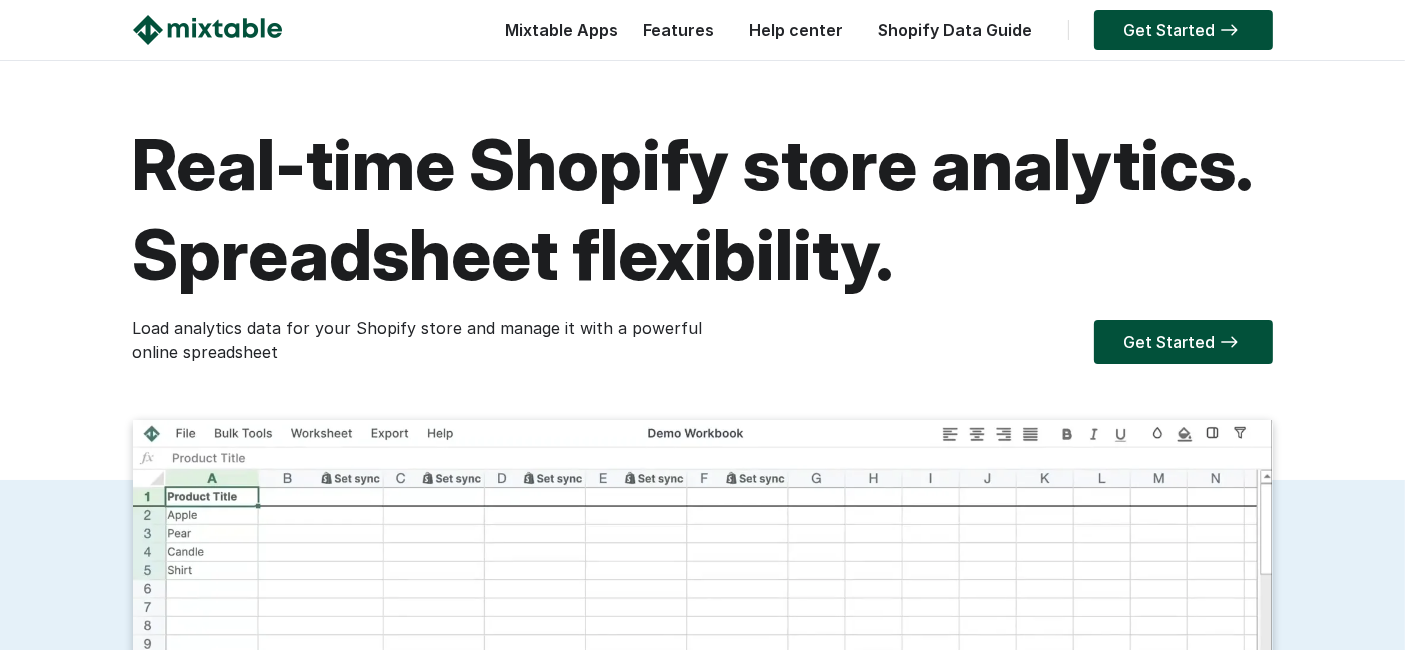 drag, startPoint x: 134, startPoint y: 159, endPoint x: 288, endPoint y: 345, distance: 241.47878 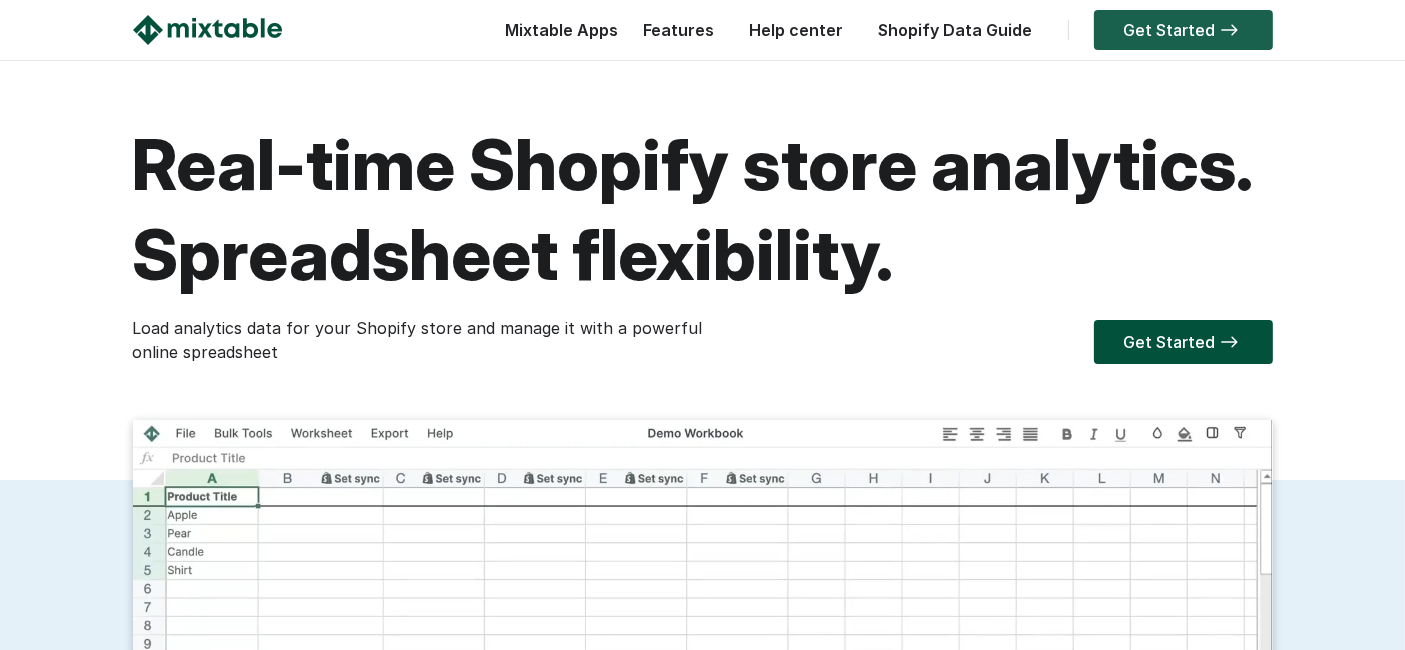 click on "Get Started" at bounding box center (1183, 30) 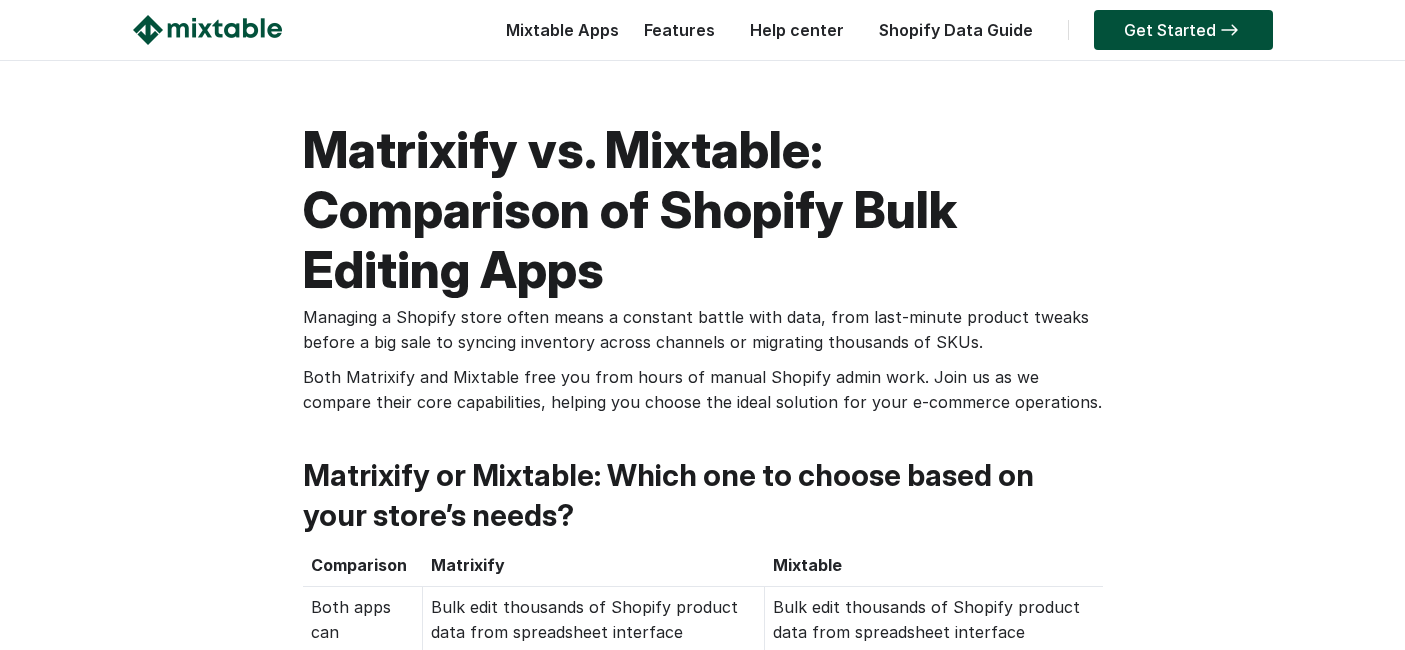scroll, scrollTop: 2457, scrollLeft: 0, axis: vertical 